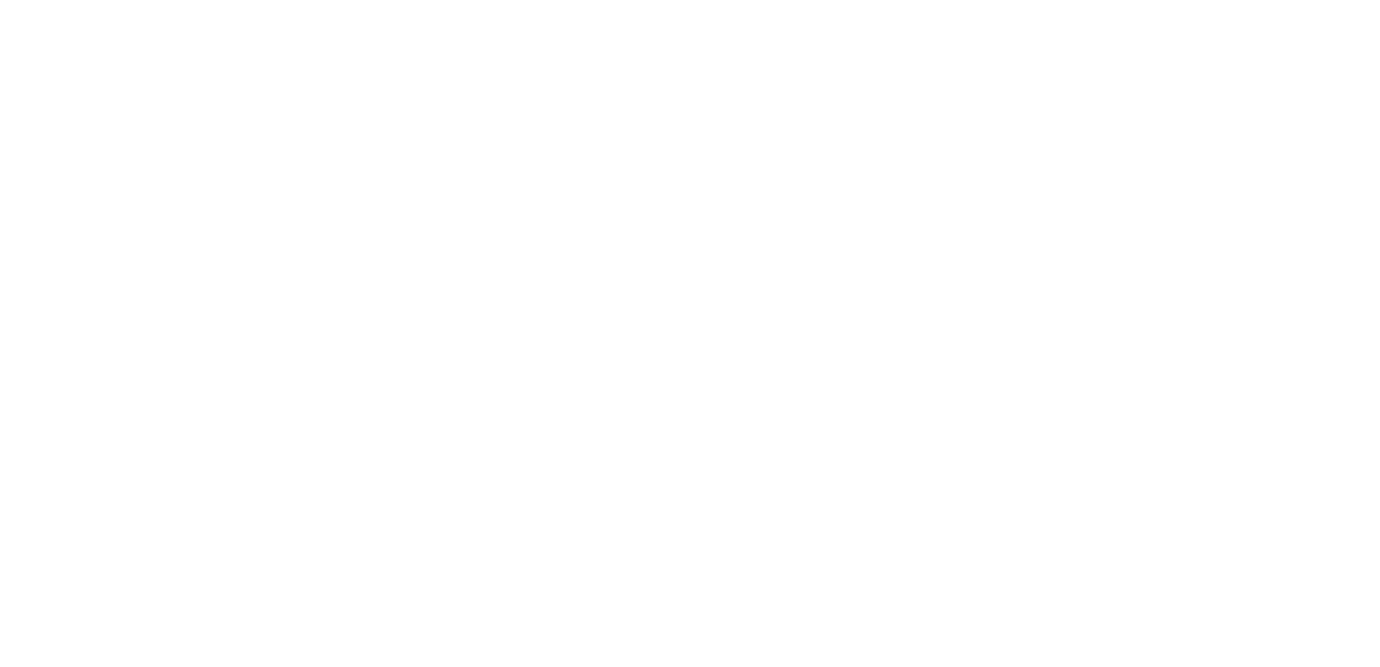 scroll, scrollTop: 0, scrollLeft: 0, axis: both 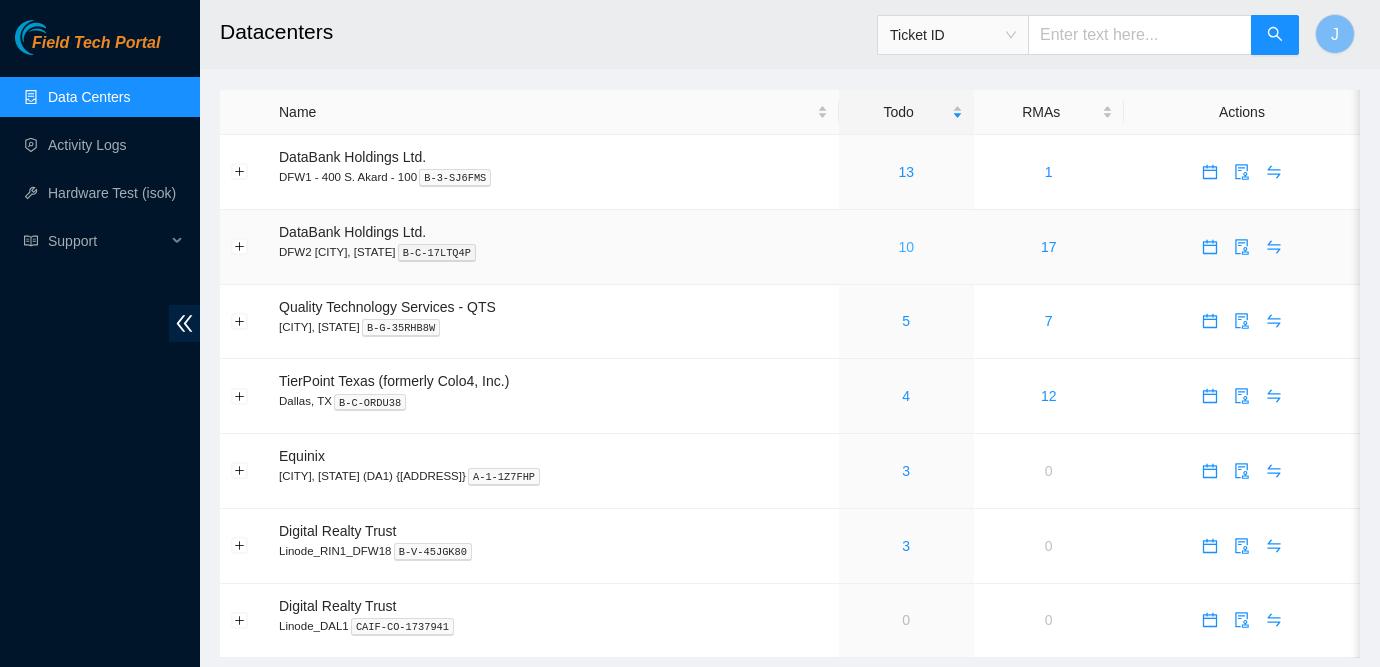 click on "10" at bounding box center (906, 247) 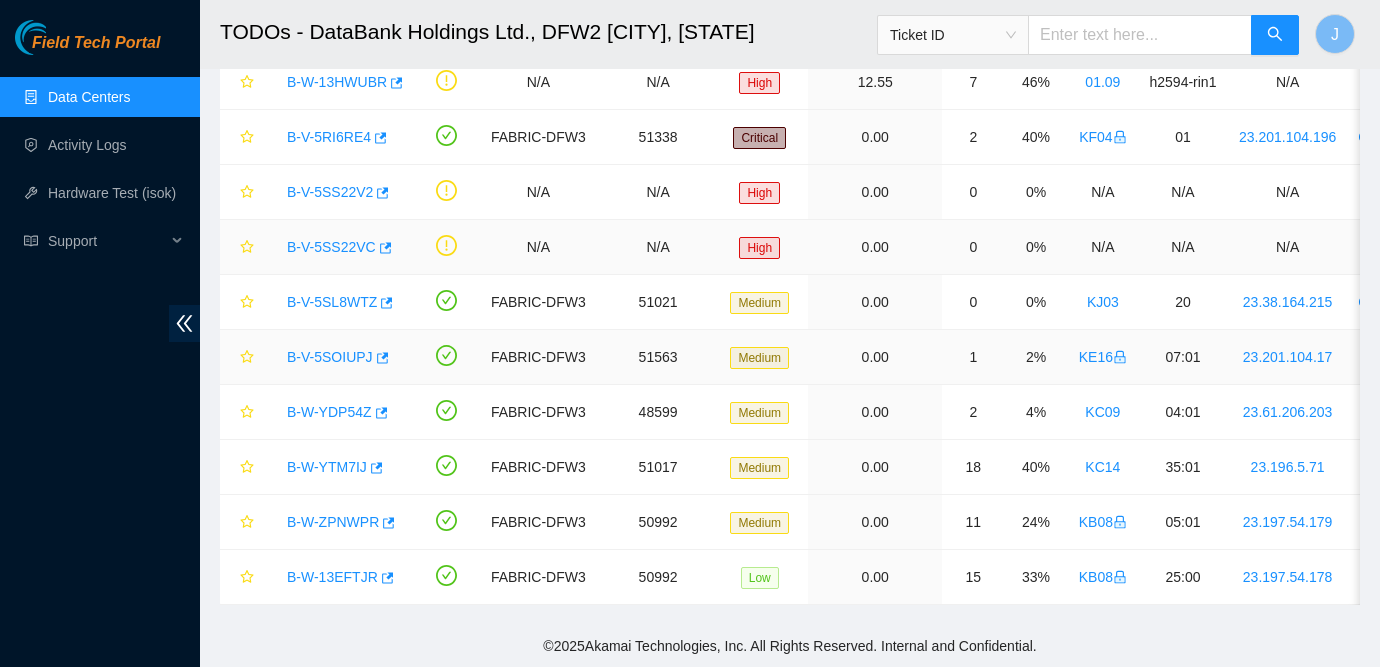 scroll, scrollTop: 0, scrollLeft: 0, axis: both 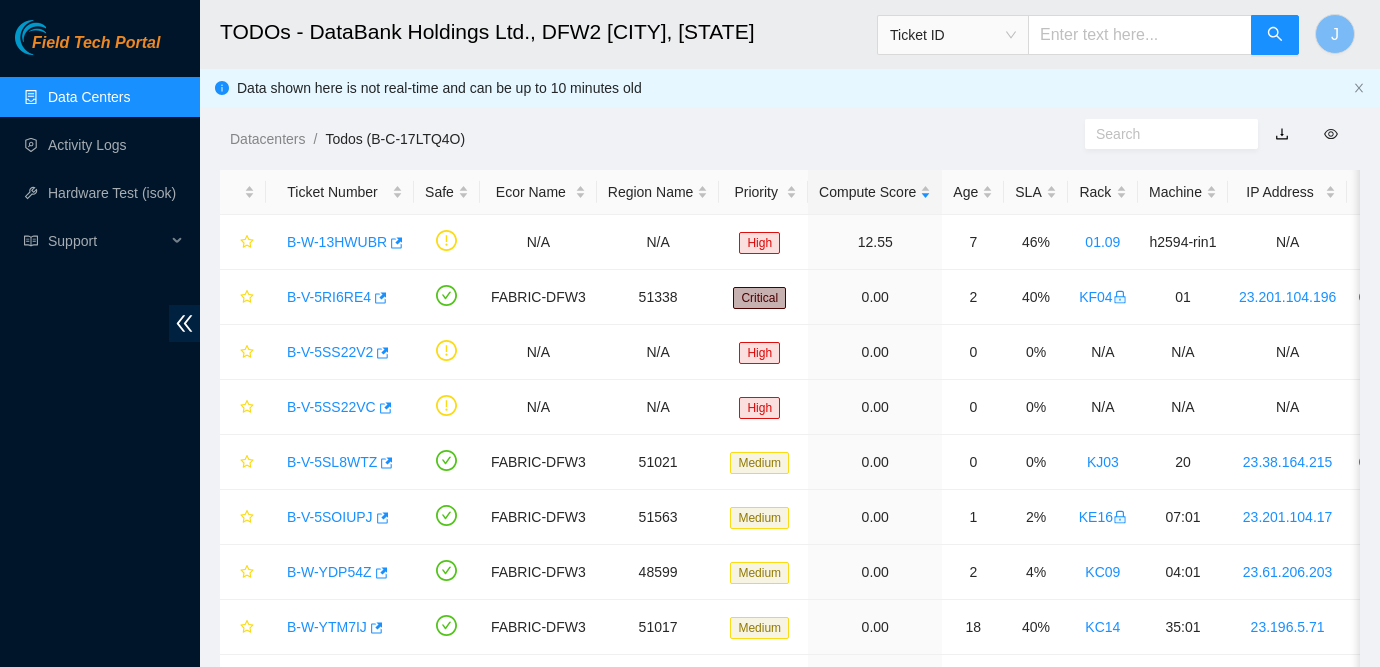 click on "Field Tech Portal Data Centers Activity Logs Hardware Test (isok) Support" at bounding box center (100, 343) 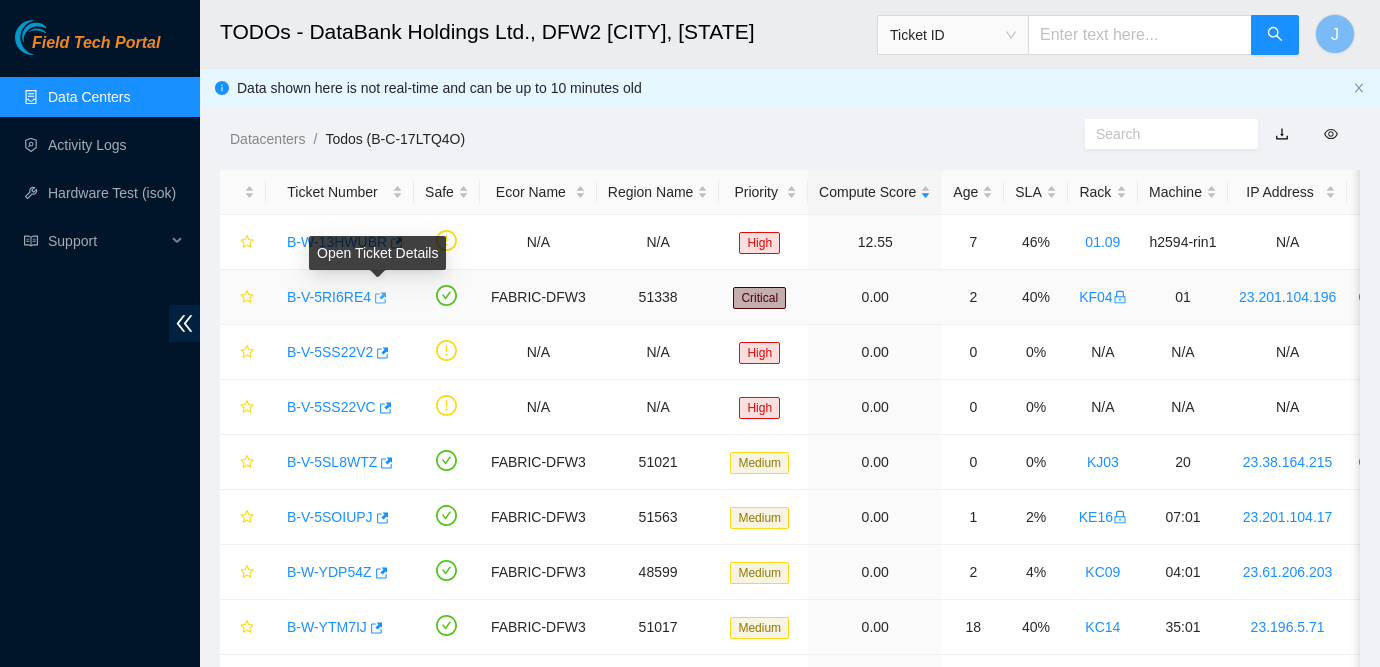 click 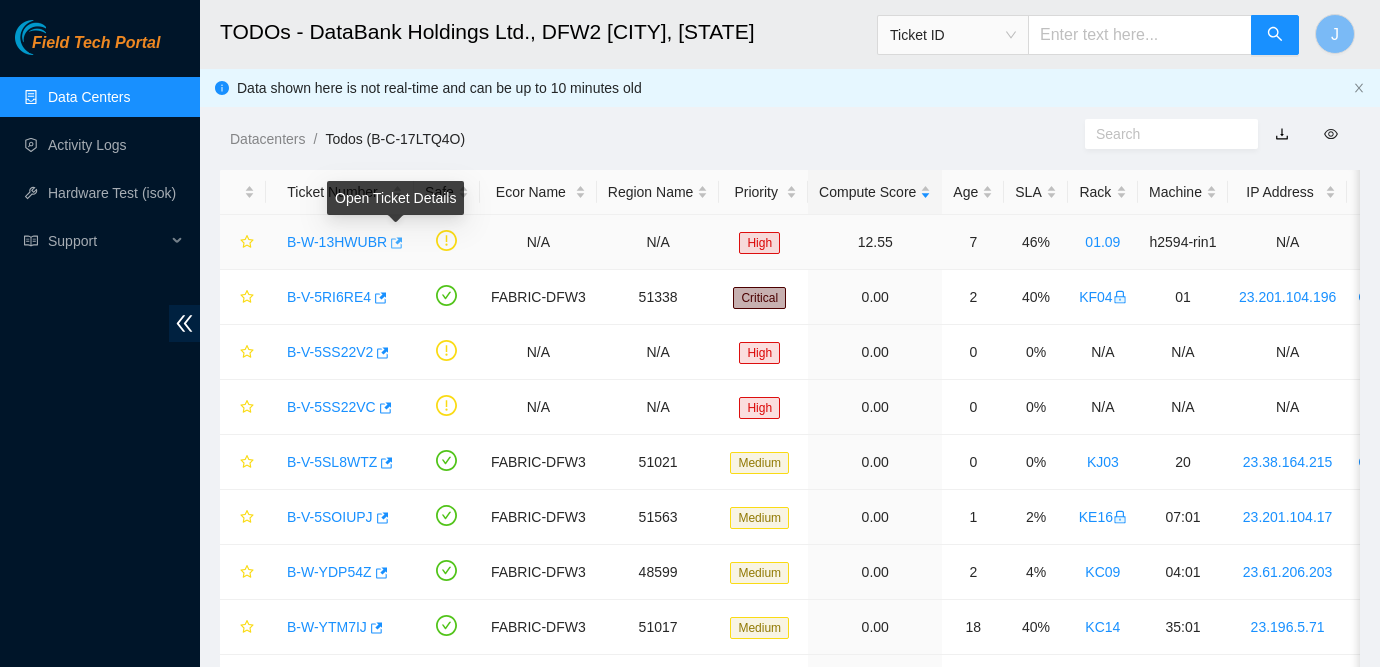 click 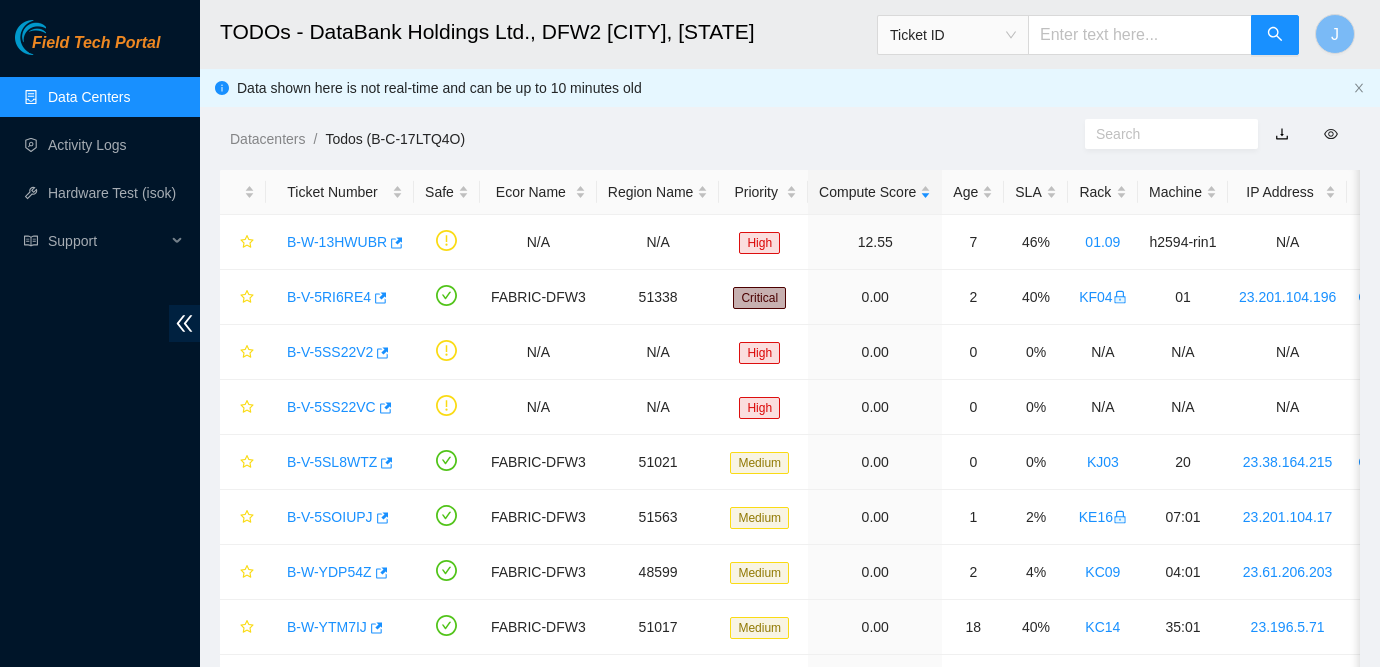 click on "Field Tech Portal Data Centers Activity Logs Hardware Test (isok) Support" at bounding box center (100, 343) 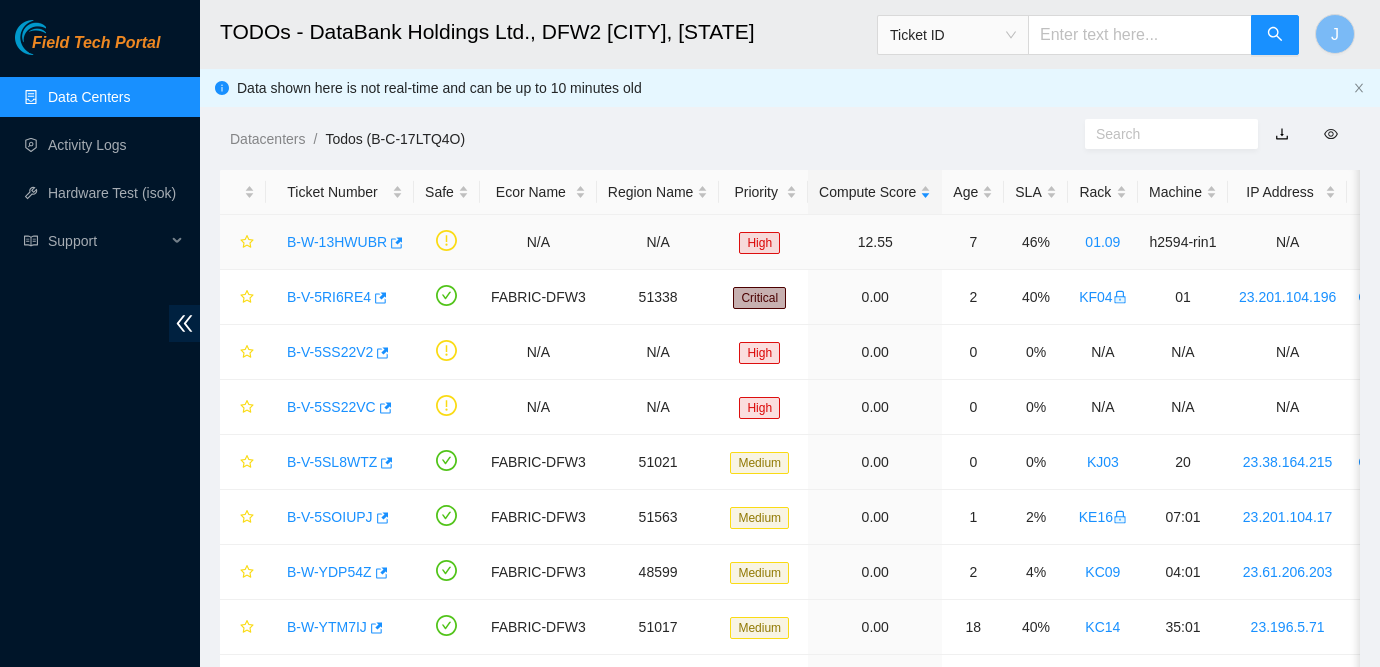 click on "B-W-13HWUBR" at bounding box center [337, 242] 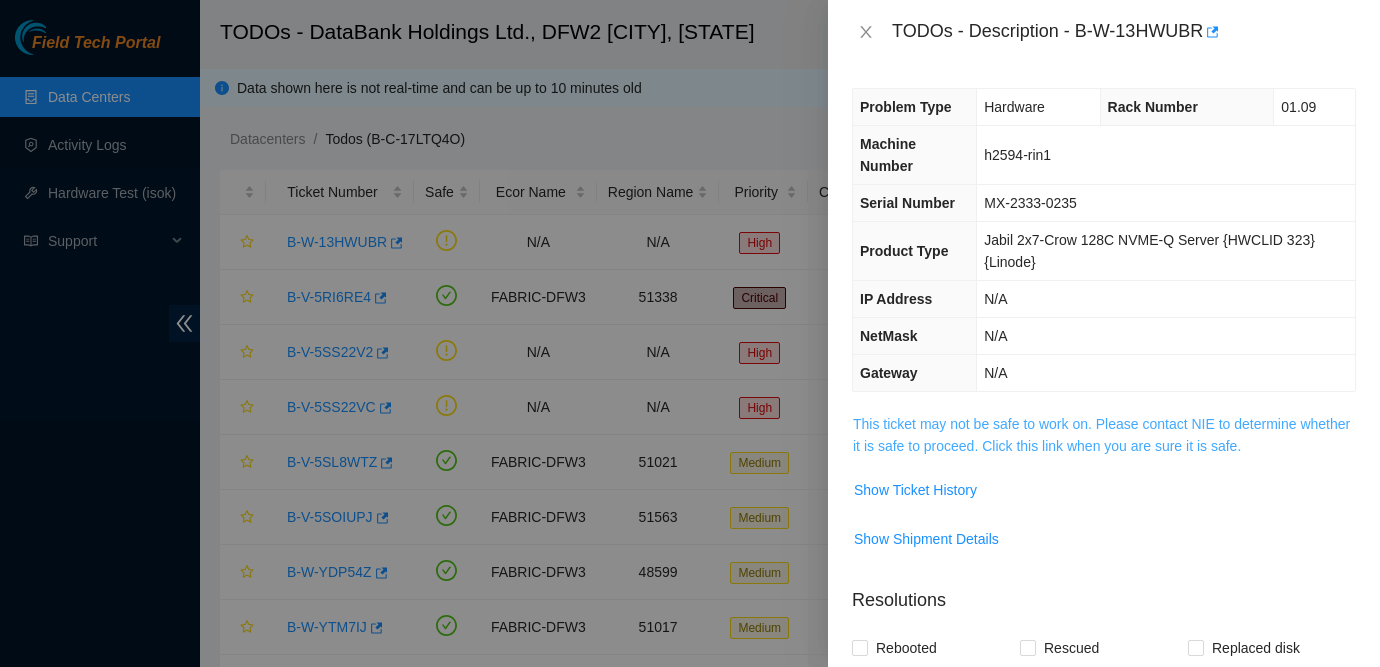 click on "This ticket may not be safe to work on. Please contact NIE to determine whether it is safe to proceed. Click this link when you are sure it is safe." at bounding box center (1101, 435) 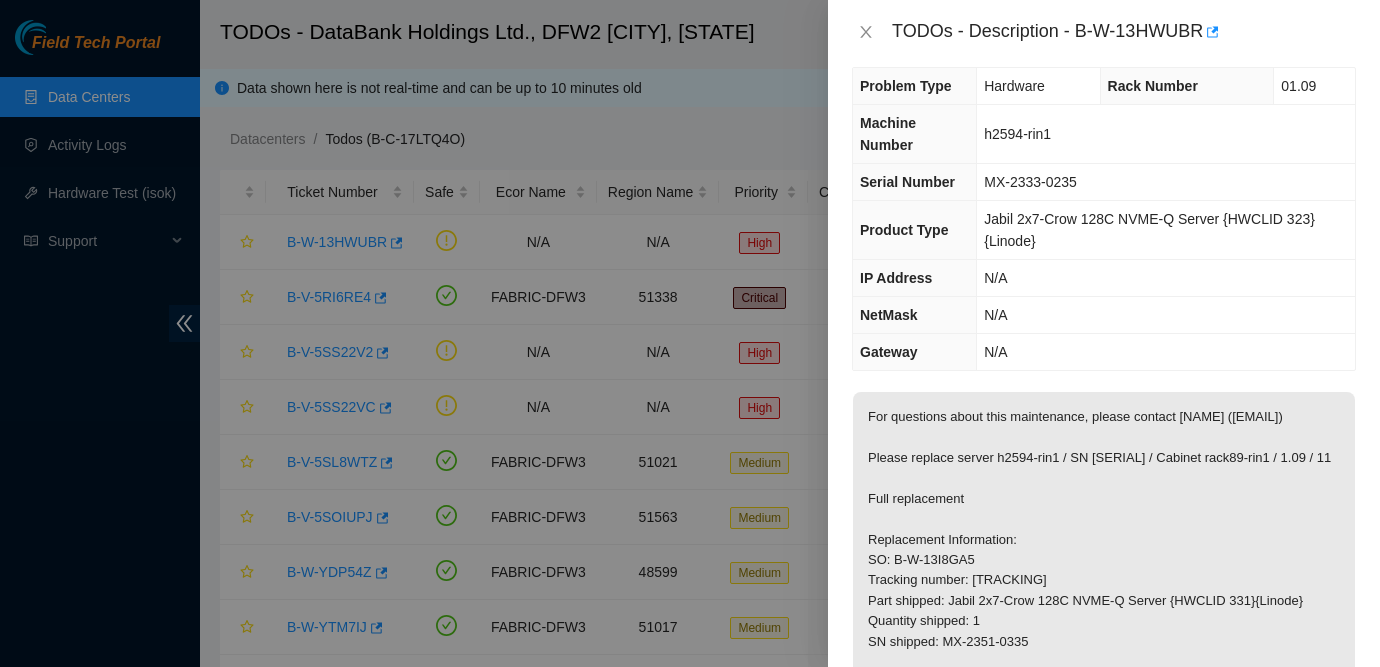 scroll, scrollTop: 0, scrollLeft: 0, axis: both 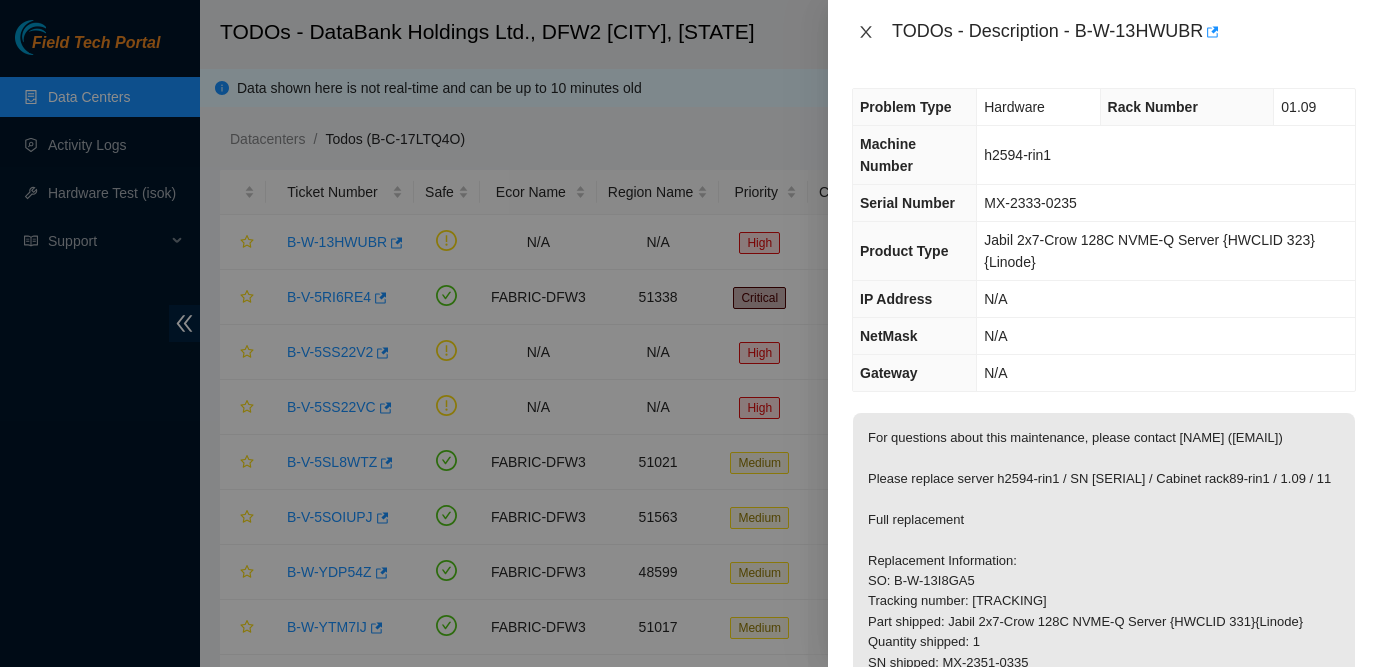 click 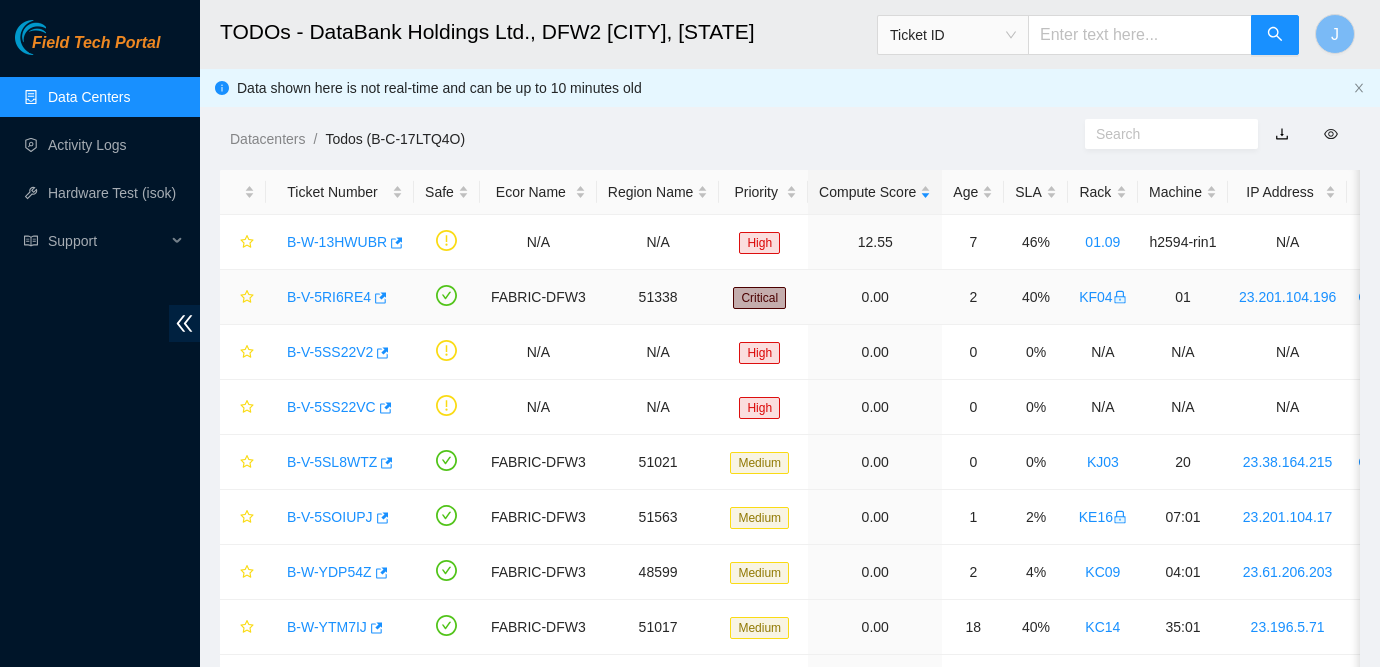 click on "B-V-5RI6RE4" at bounding box center [329, 297] 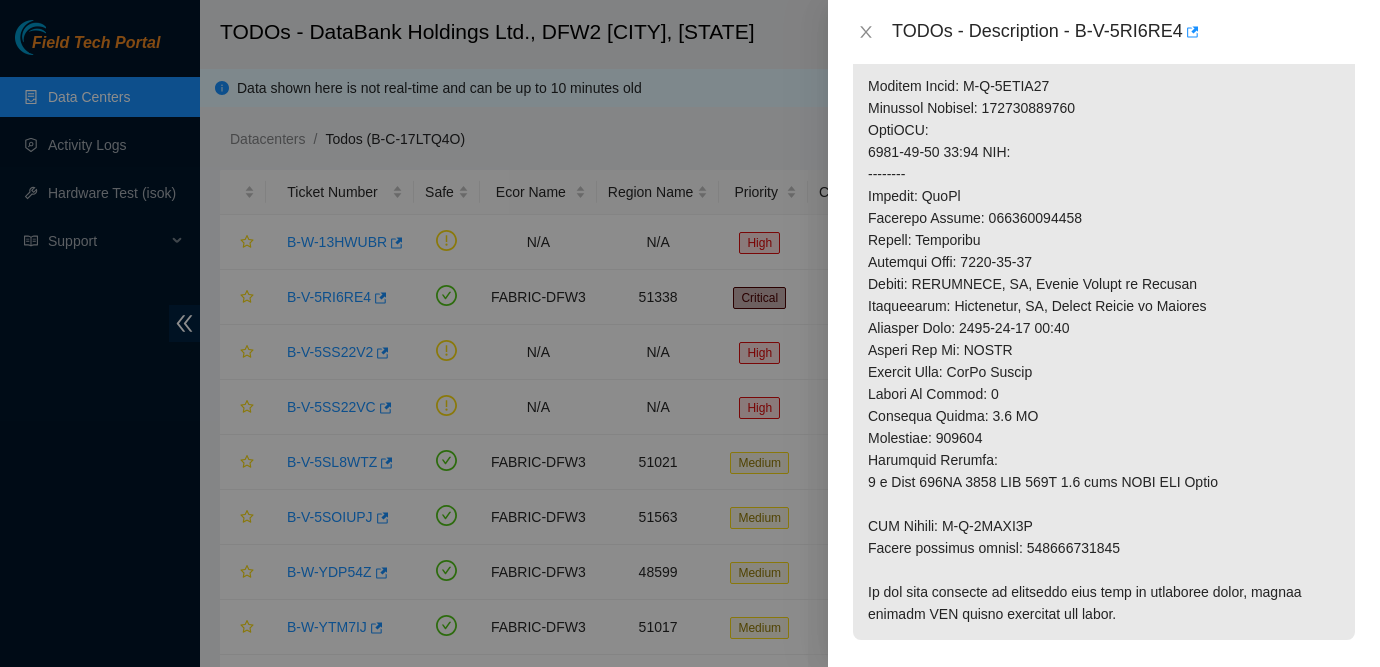 scroll, scrollTop: 0, scrollLeft: 0, axis: both 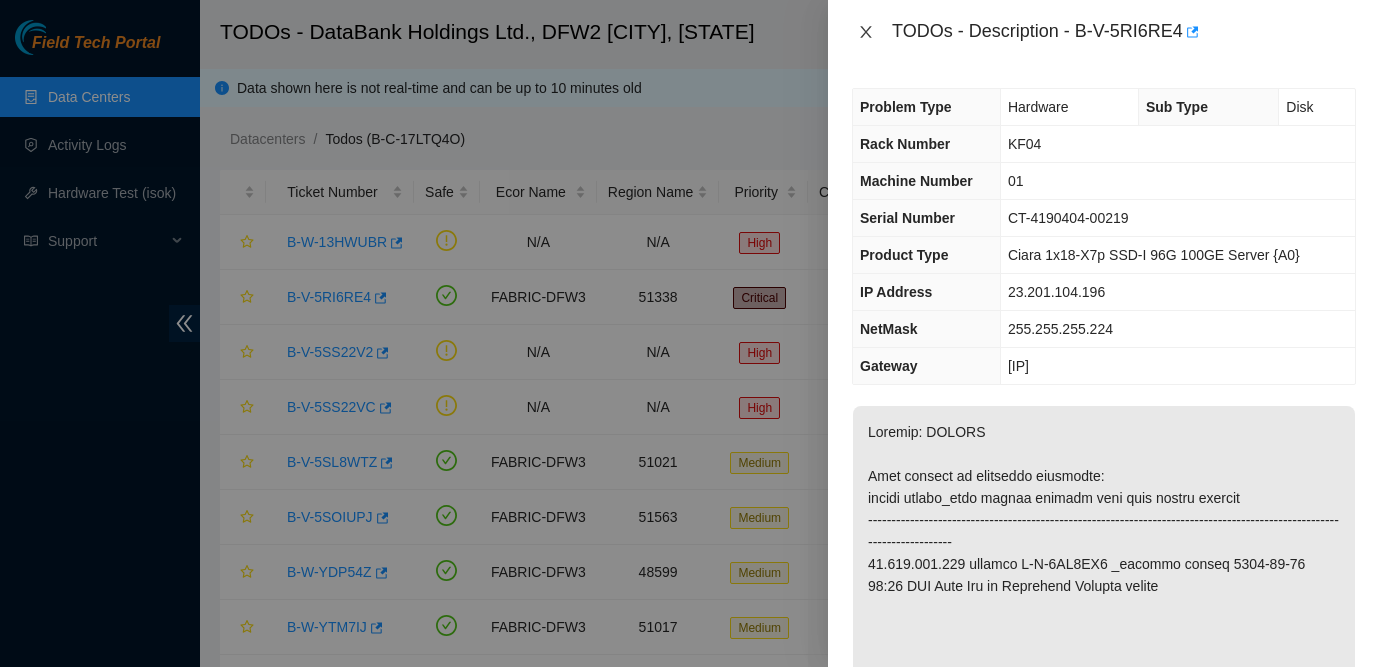 click 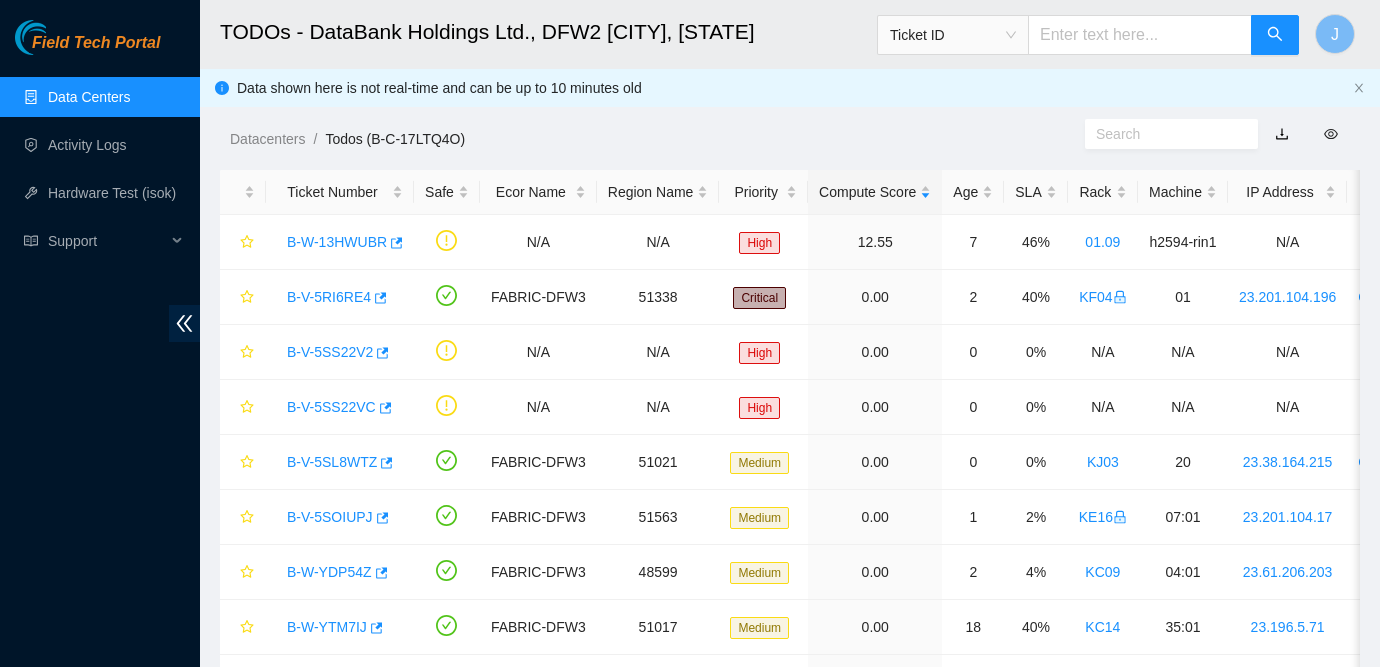 click on "Field Tech Portal Data Centers Activity Logs Hardware Test (isok) Support" at bounding box center [100, 343] 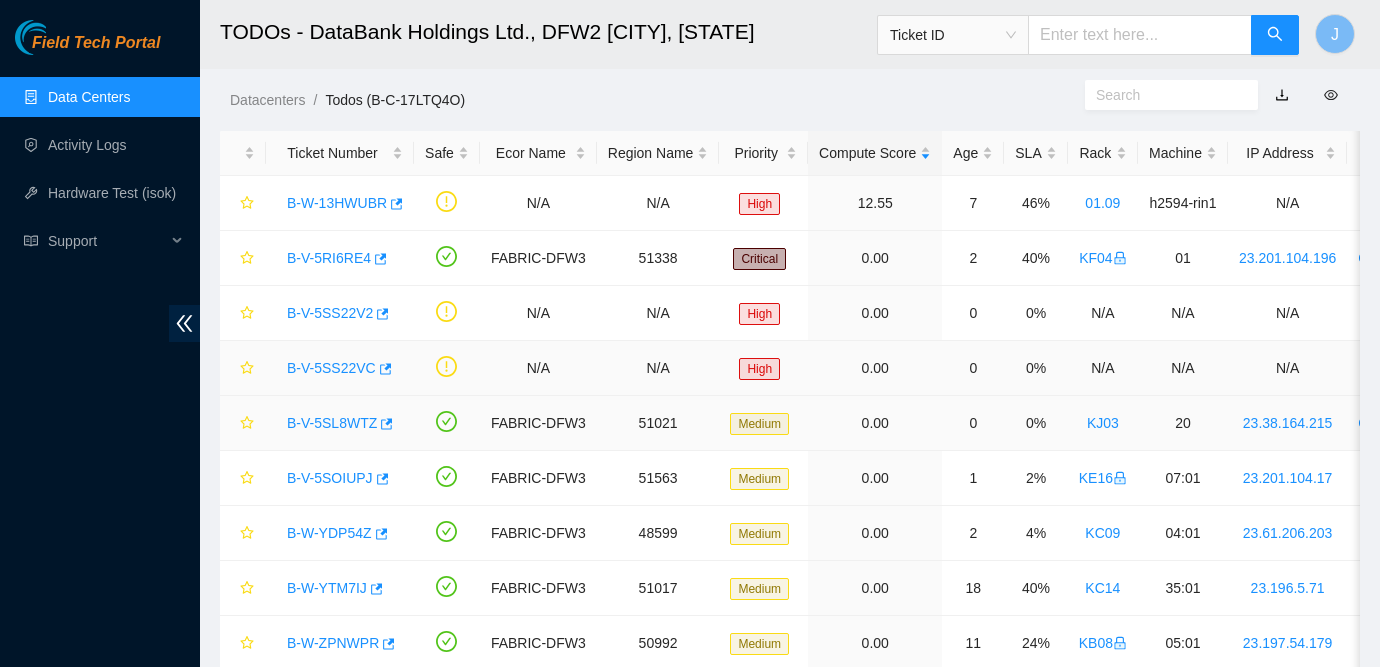 scroll, scrollTop: 48, scrollLeft: 0, axis: vertical 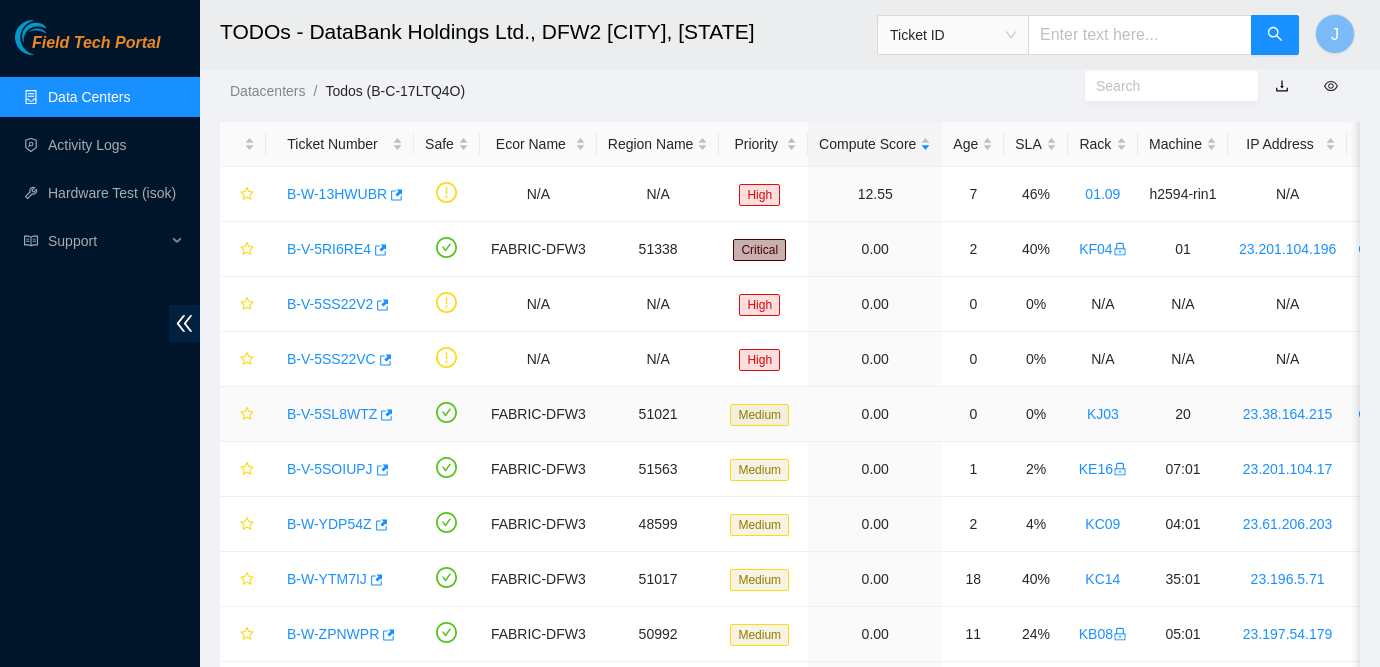 click on "B-V-5SL8WTZ" at bounding box center (332, 414) 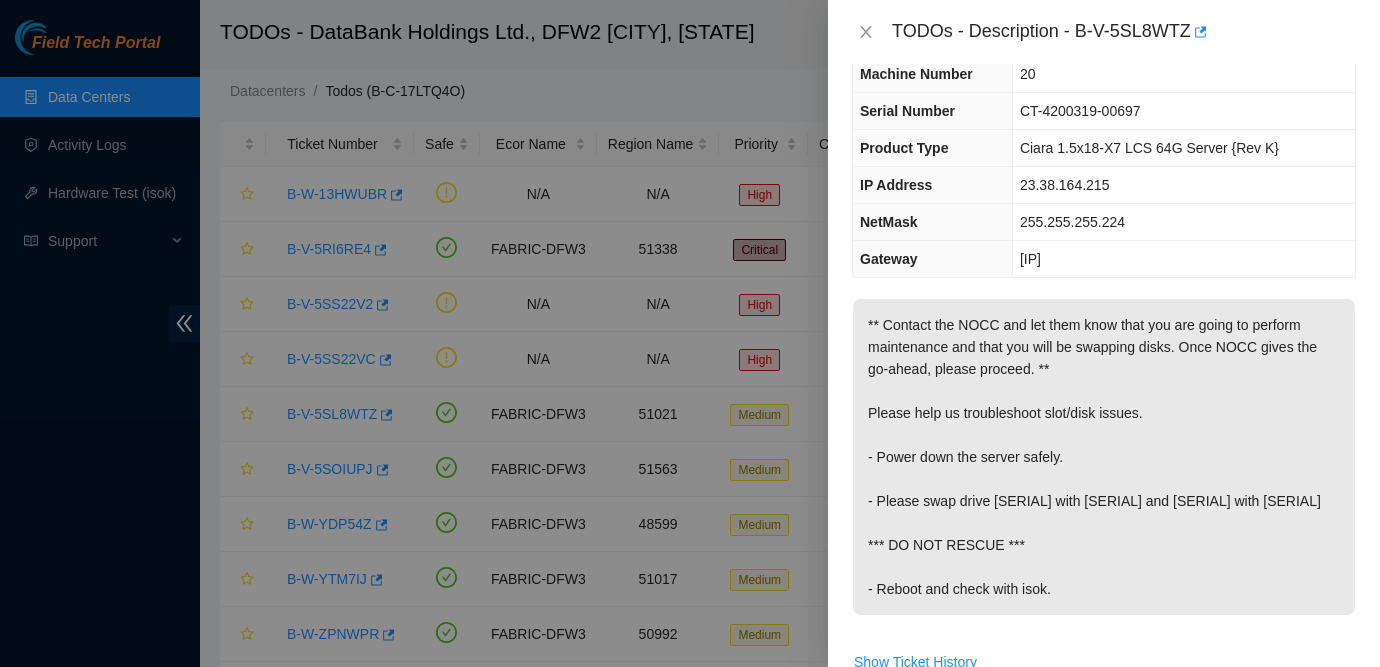 scroll, scrollTop: 115, scrollLeft: 0, axis: vertical 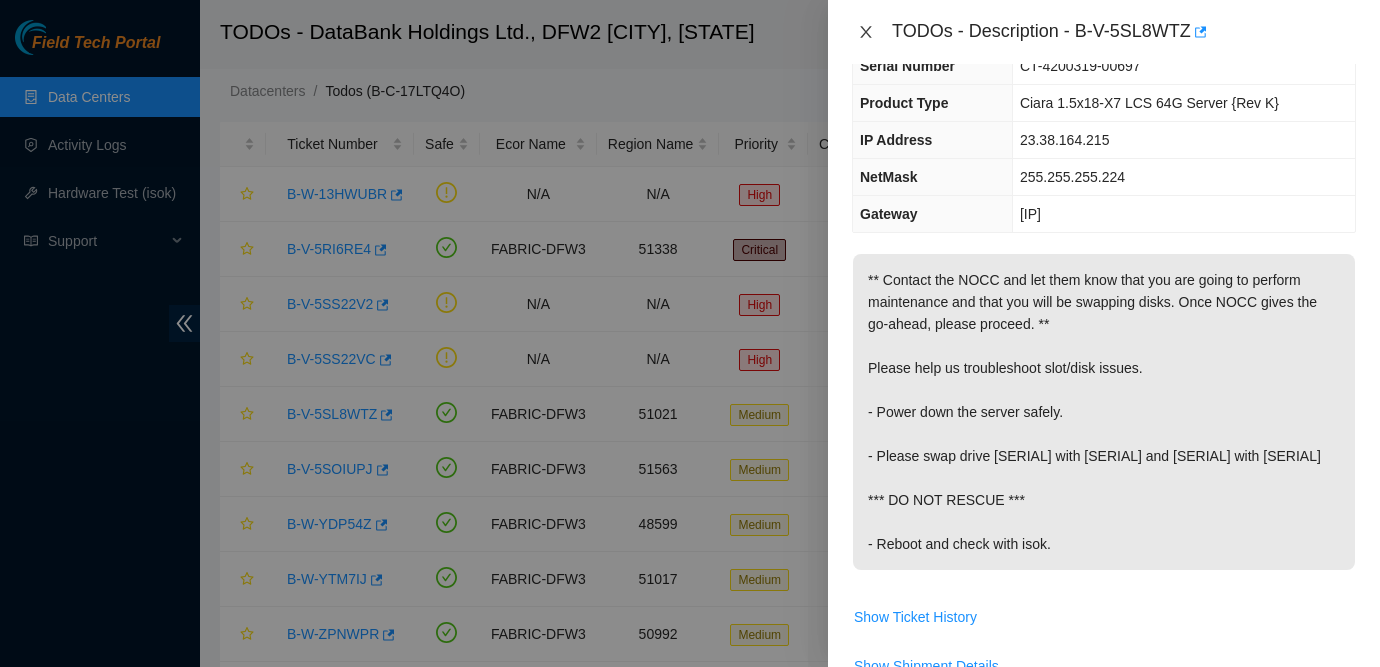 click 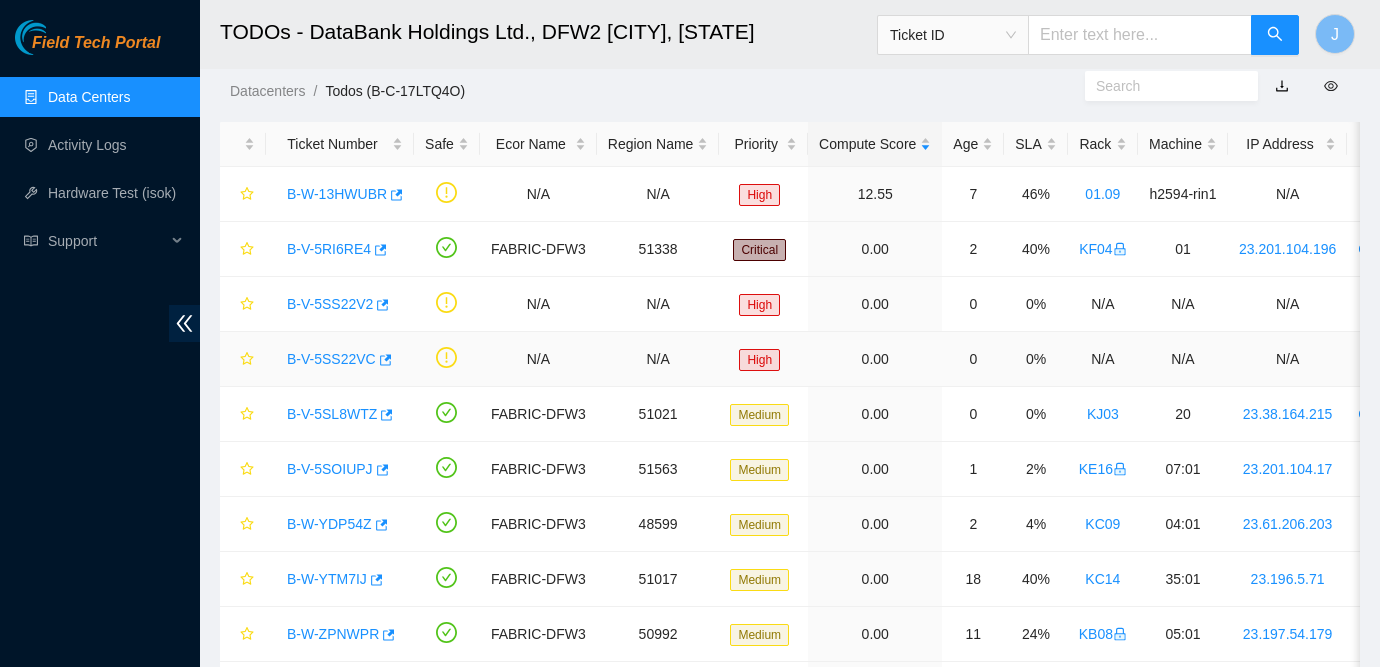 scroll, scrollTop: 159, scrollLeft: 0, axis: vertical 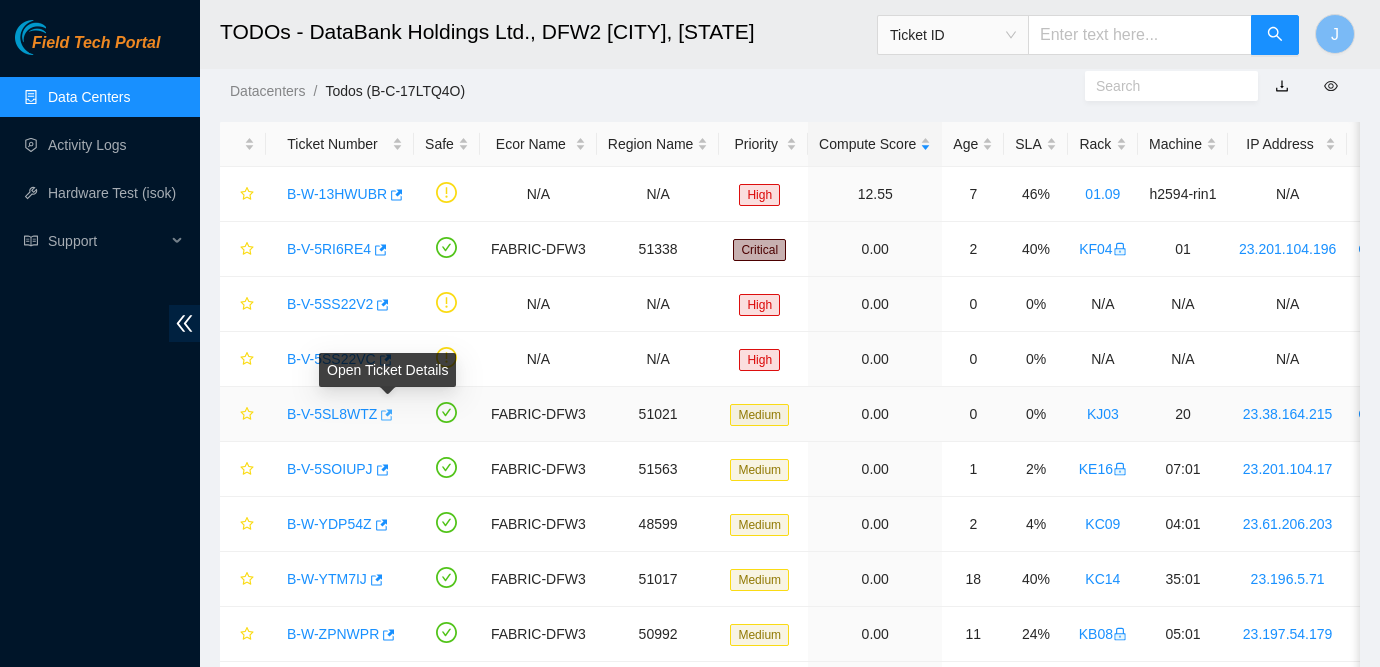 click 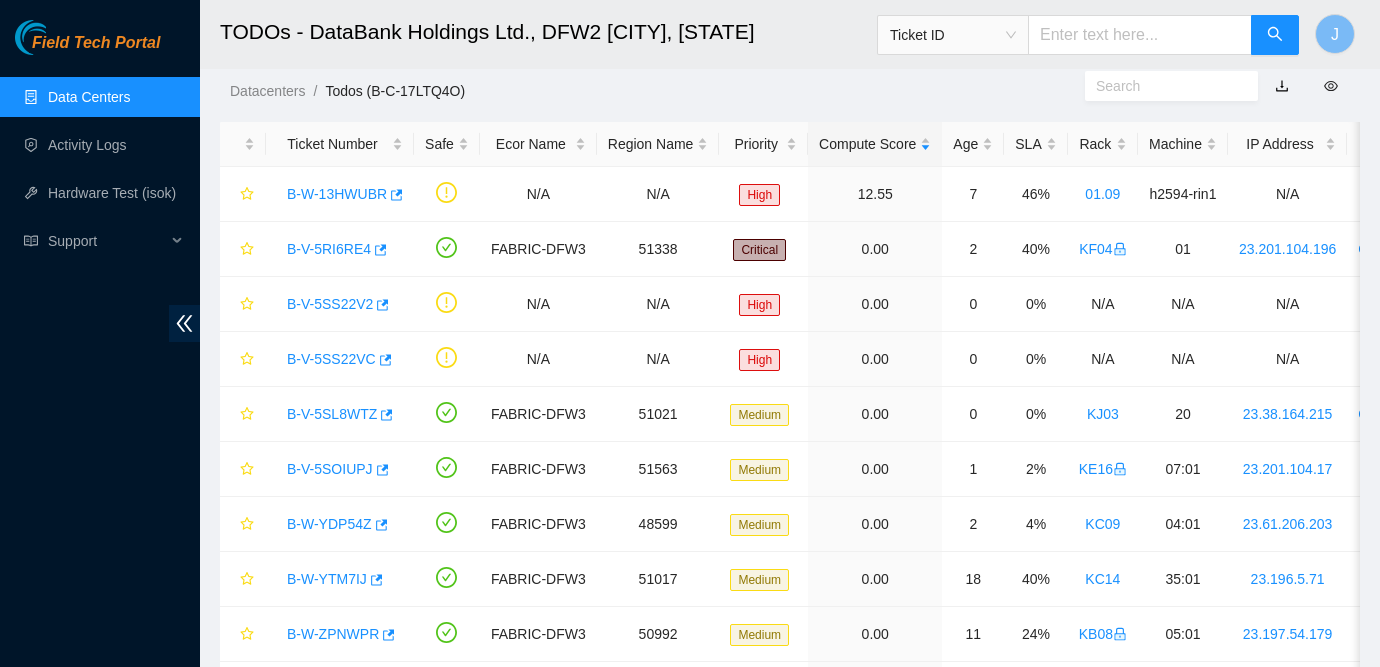 click on "Field Tech Portal Data Centers Activity Logs Hardware Test (isok) Support" at bounding box center [100, 343] 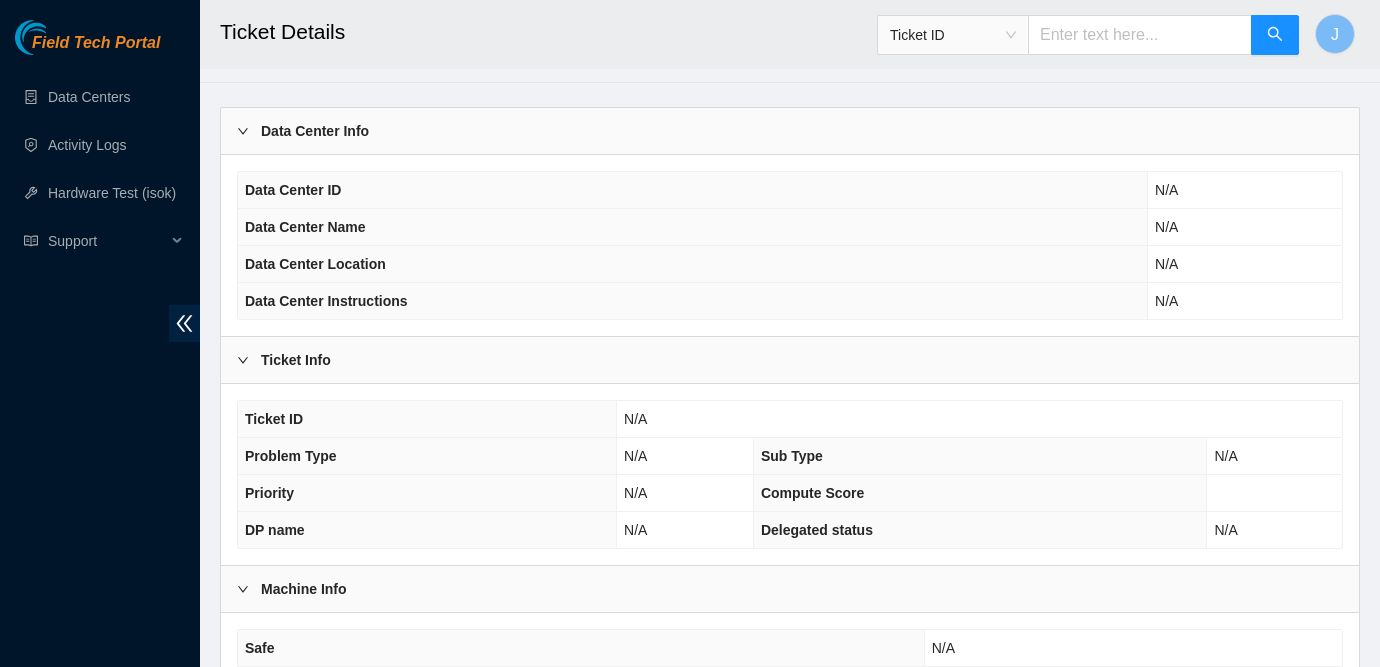 scroll, scrollTop: 0, scrollLeft: 0, axis: both 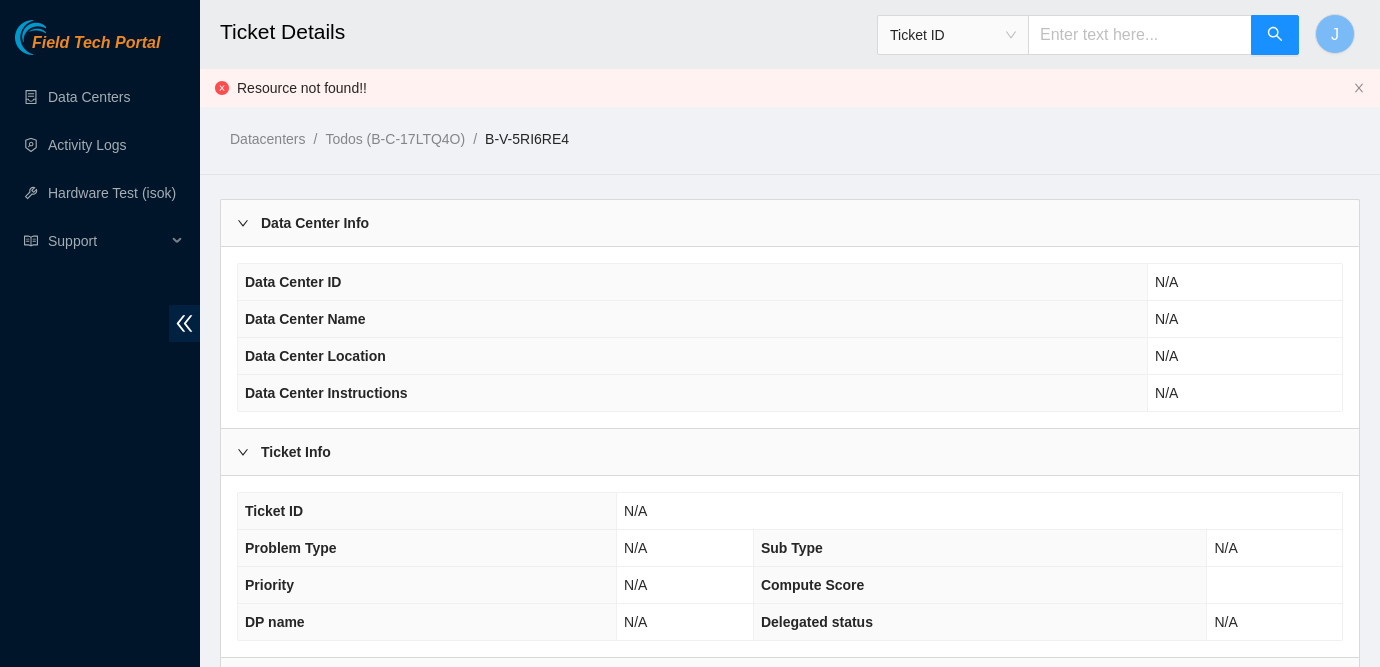 click on "Field Tech Portal Data Centers Activity Logs Hardware Test (isok) Support" at bounding box center [100, 343] 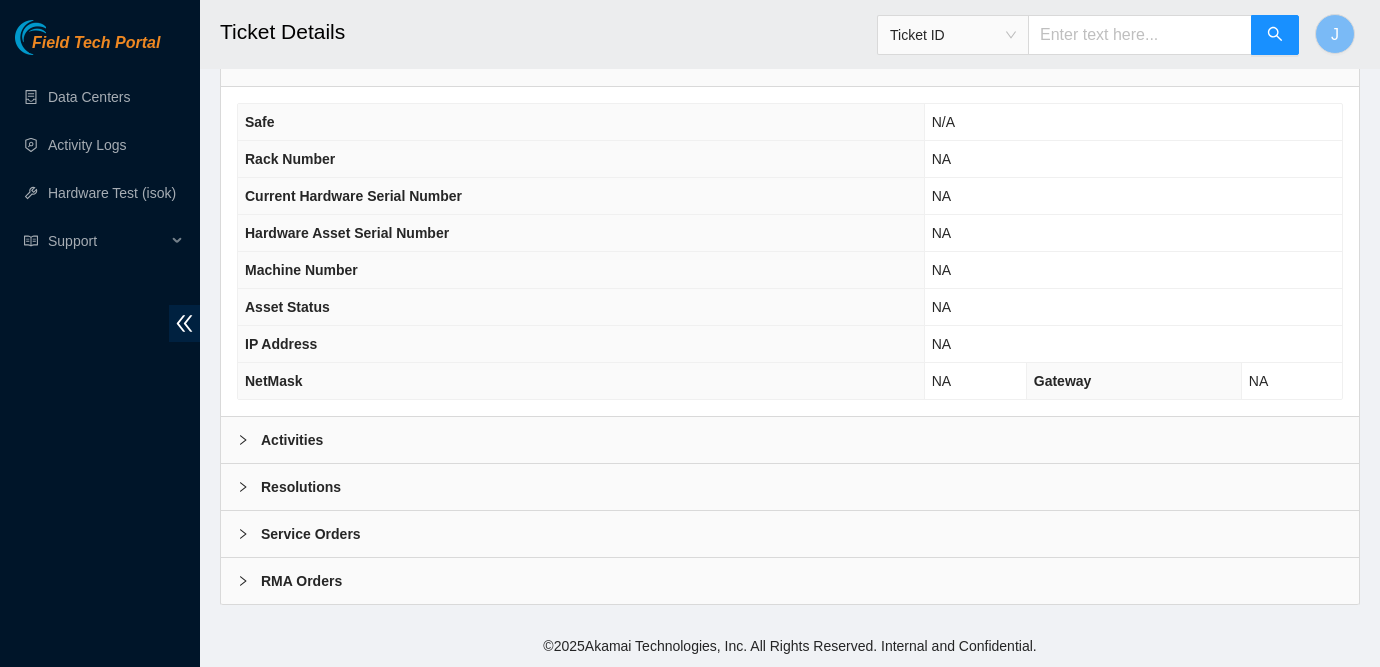 scroll, scrollTop: 0, scrollLeft: 0, axis: both 